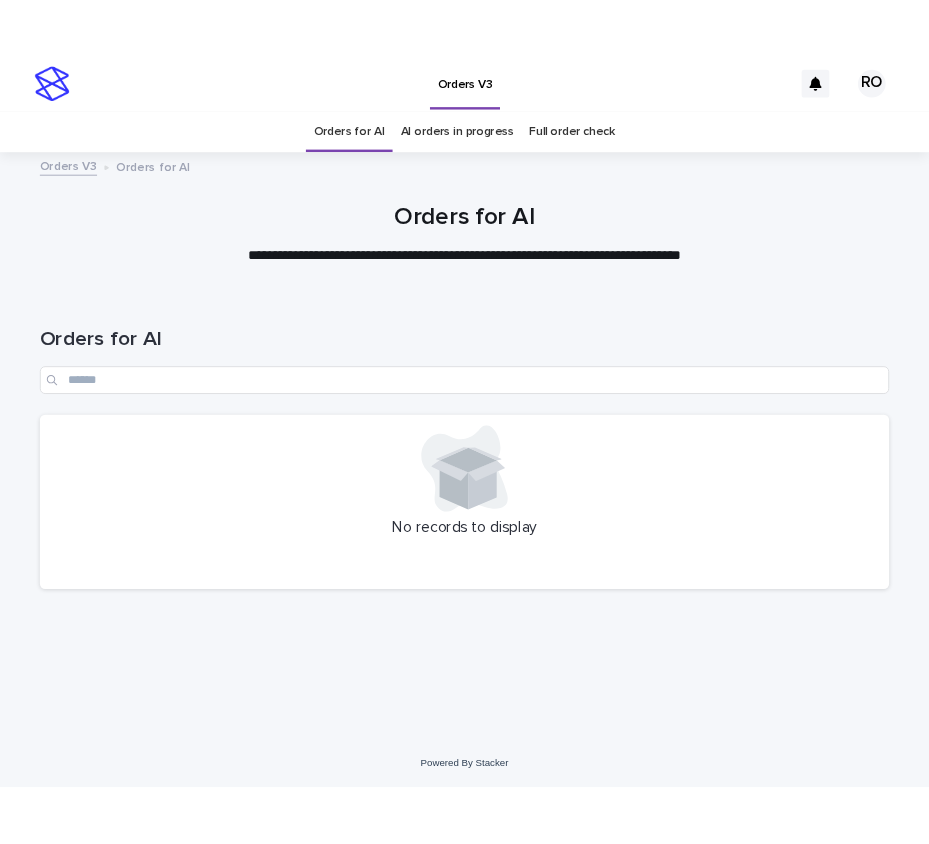 scroll, scrollTop: 0, scrollLeft: 0, axis: both 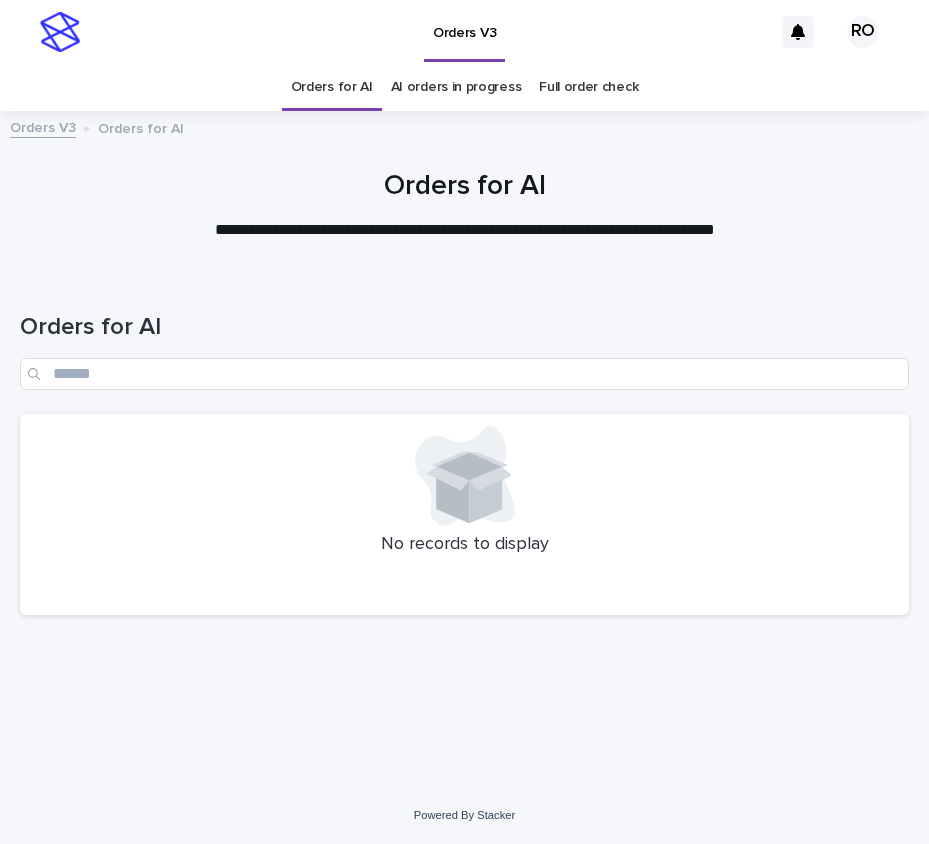 click on "Orders for AI" at bounding box center [464, 343] 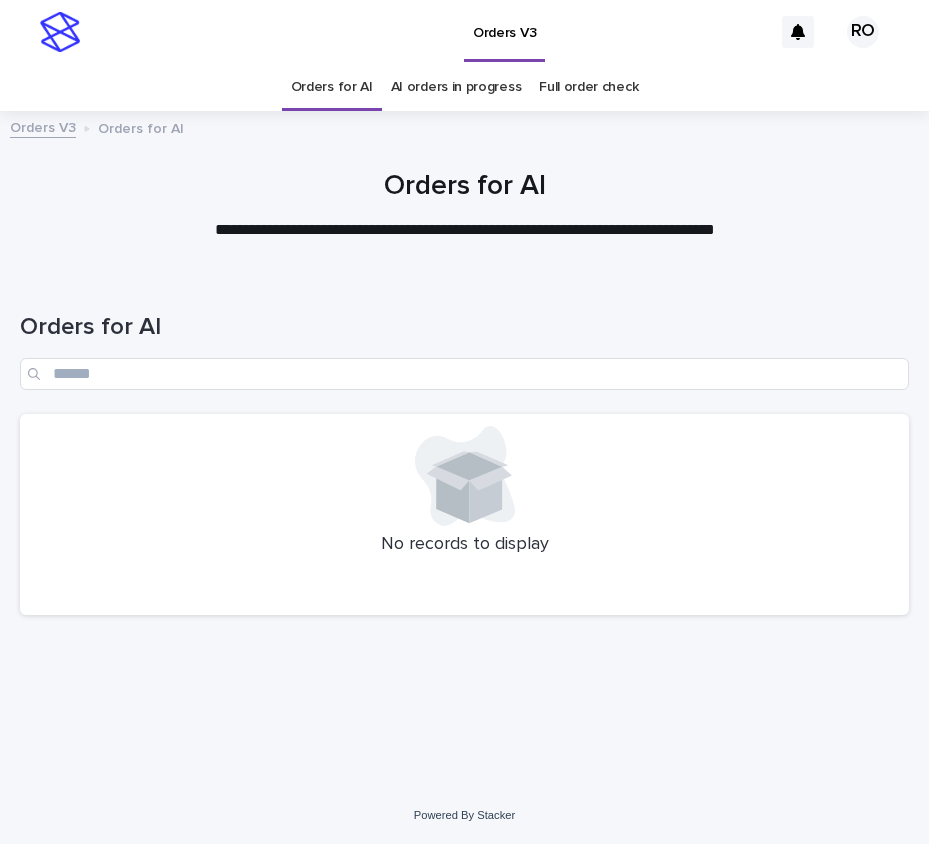 scroll, scrollTop: 0, scrollLeft: 0, axis: both 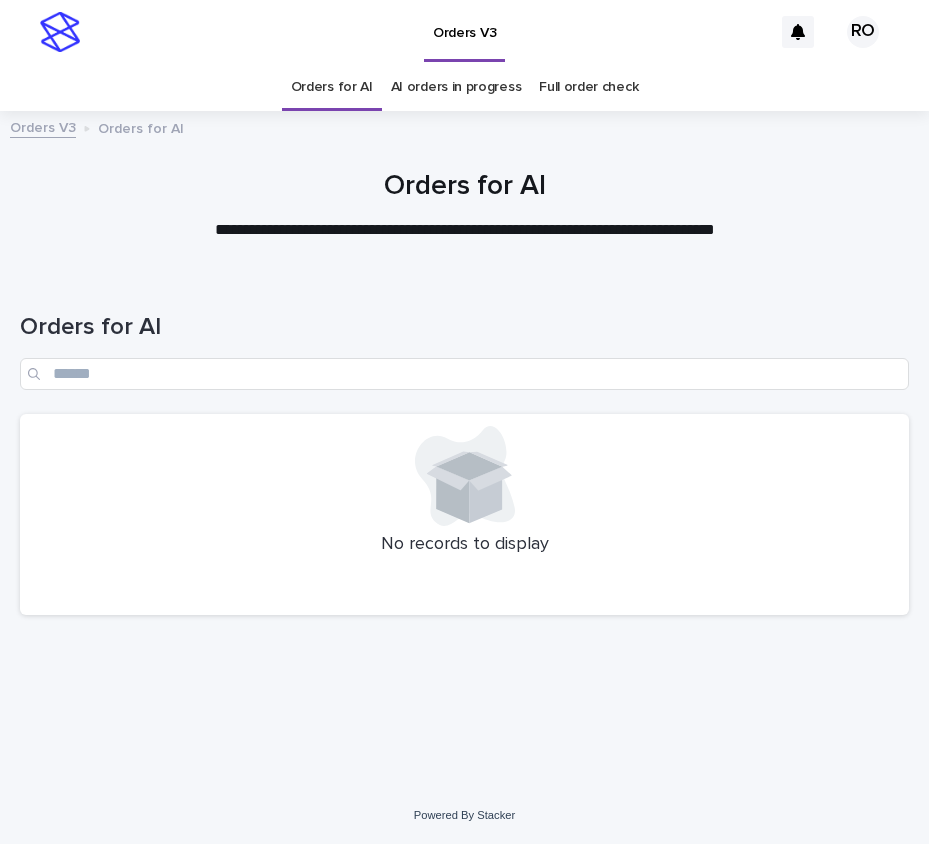 click on "**********" at bounding box center (464, 206) 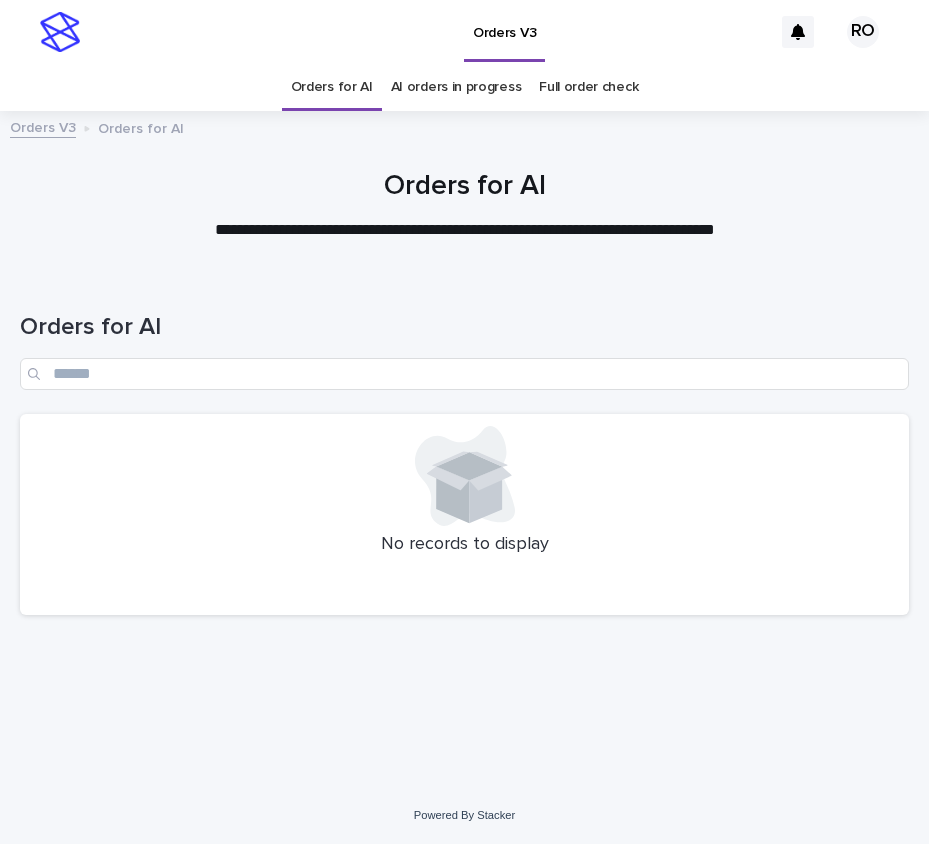 scroll, scrollTop: 0, scrollLeft: 0, axis: both 